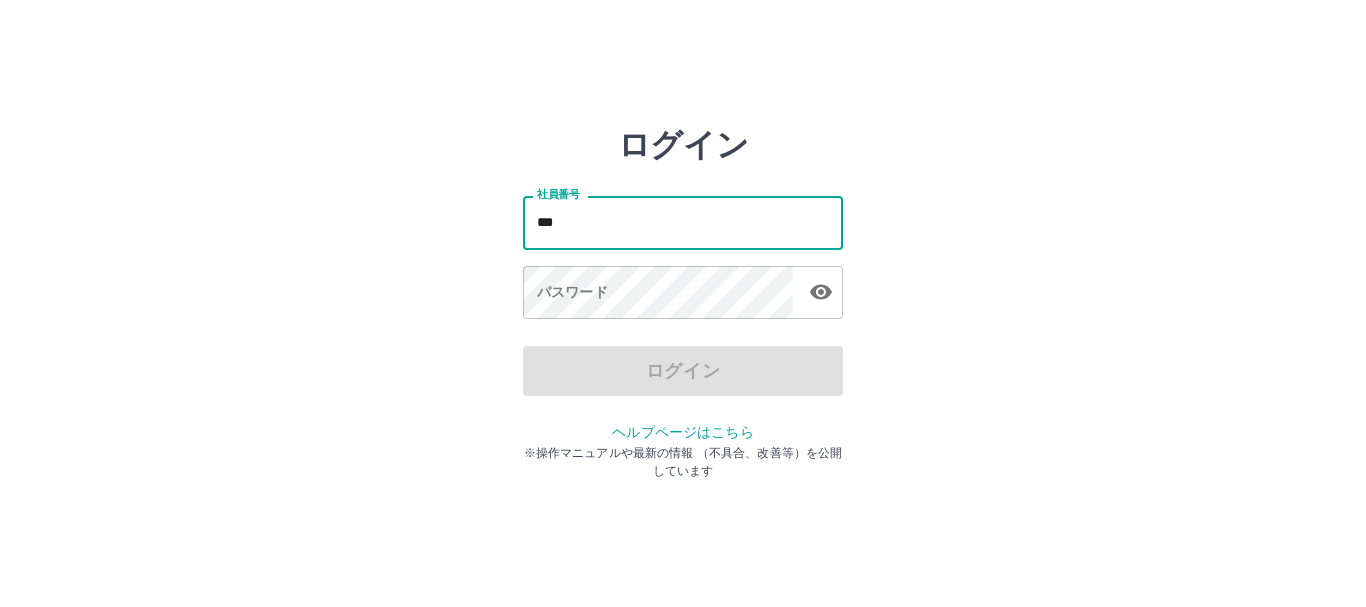 scroll, scrollTop: 0, scrollLeft: 0, axis: both 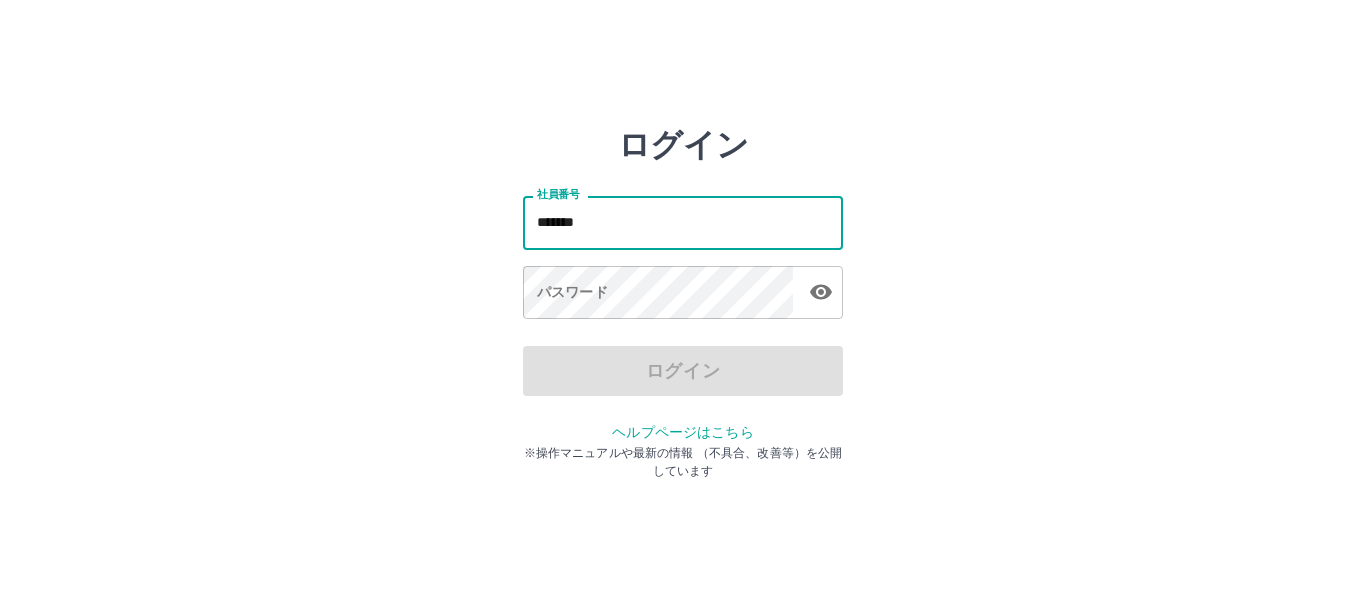 type on "*******" 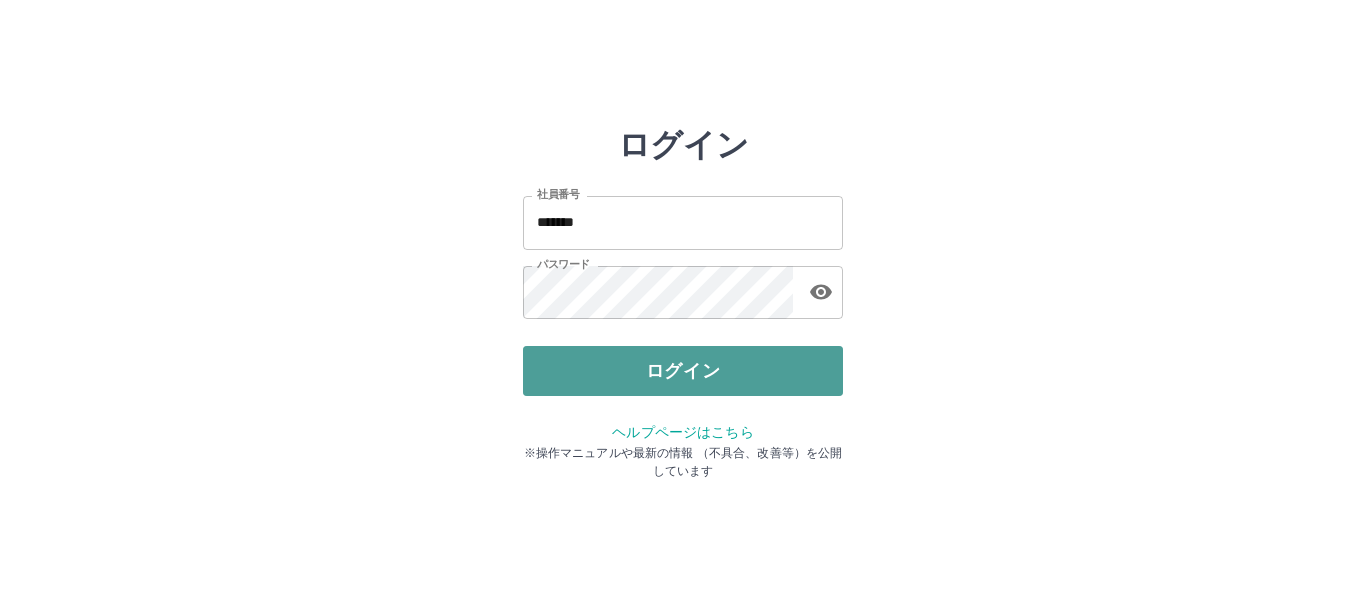 click on "ログイン" at bounding box center [683, 371] 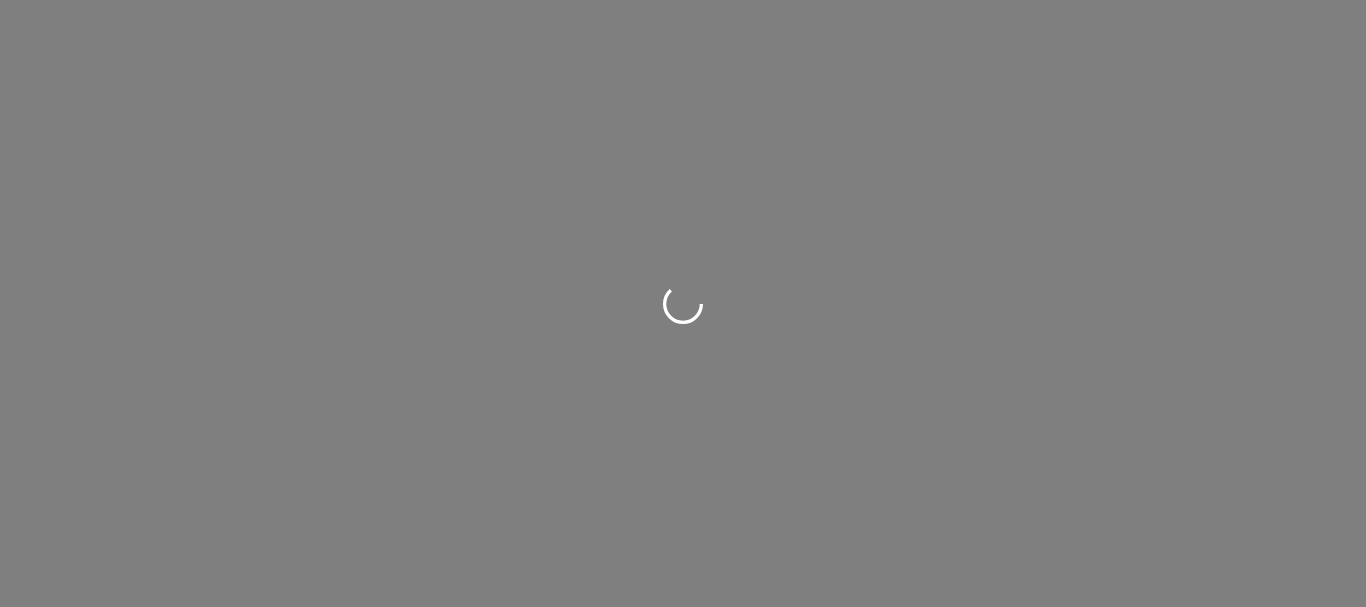 scroll, scrollTop: 0, scrollLeft: 0, axis: both 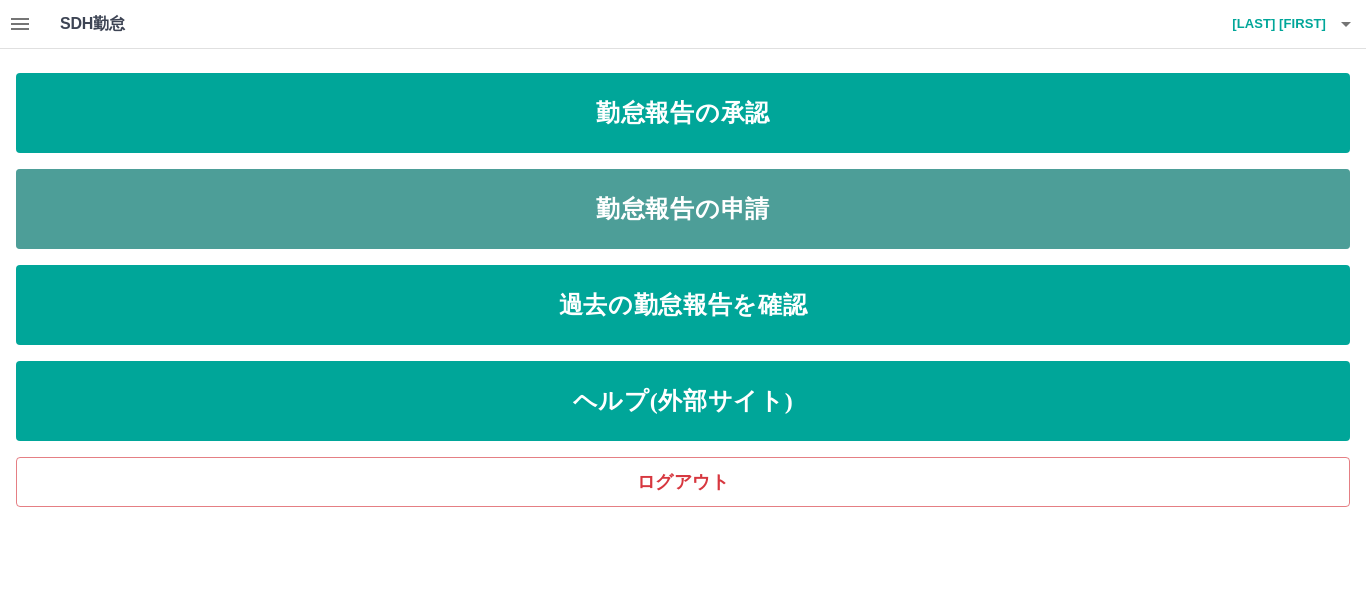click on "勤怠報告の申請" at bounding box center (683, 209) 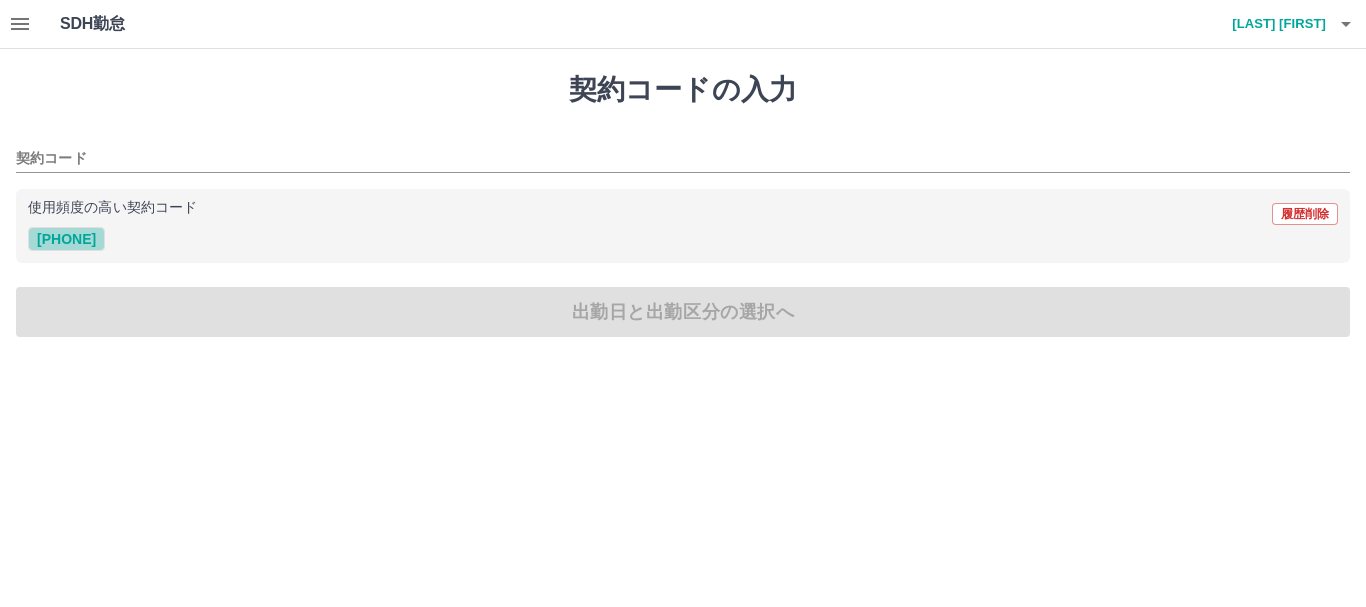click on "[PHONE]" at bounding box center (66, 239) 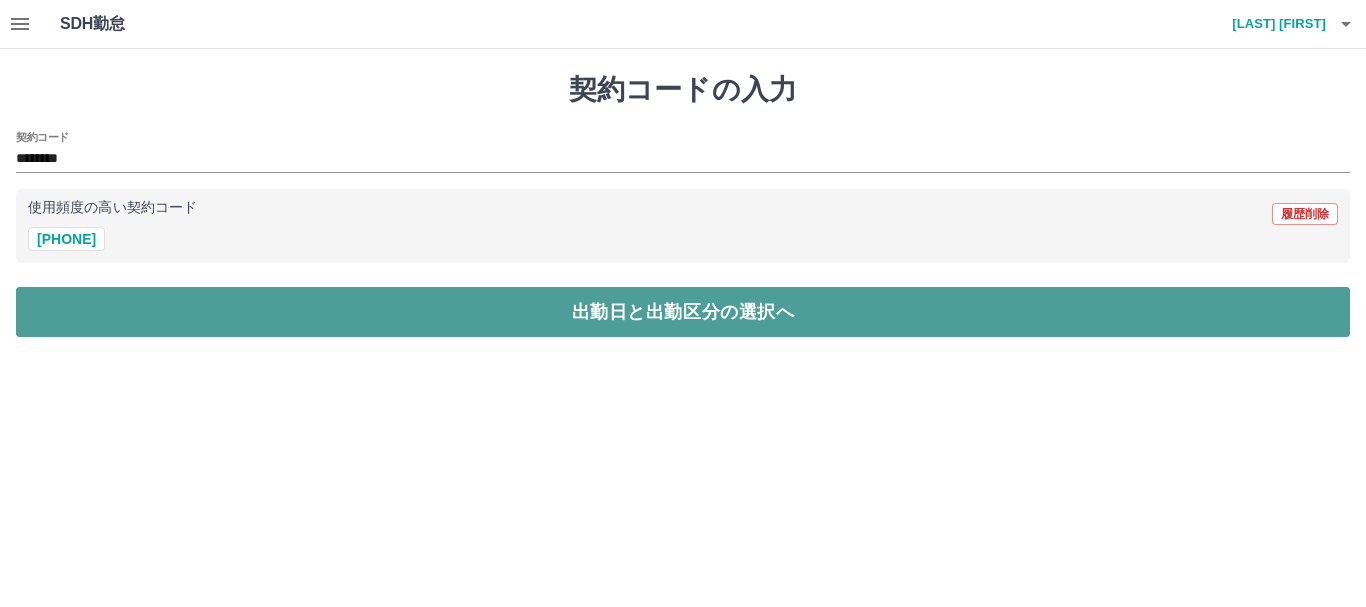 click on "出勤日と出勤区分の選択へ" at bounding box center (683, 312) 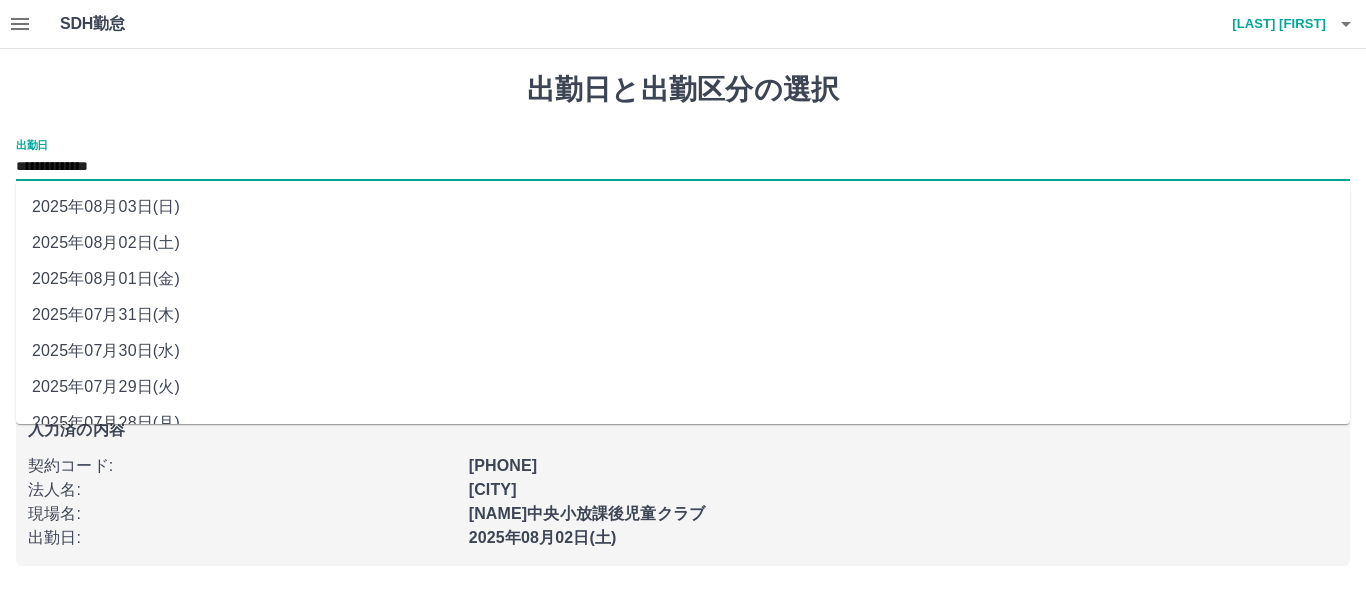 click on "**********" at bounding box center [683, 167] 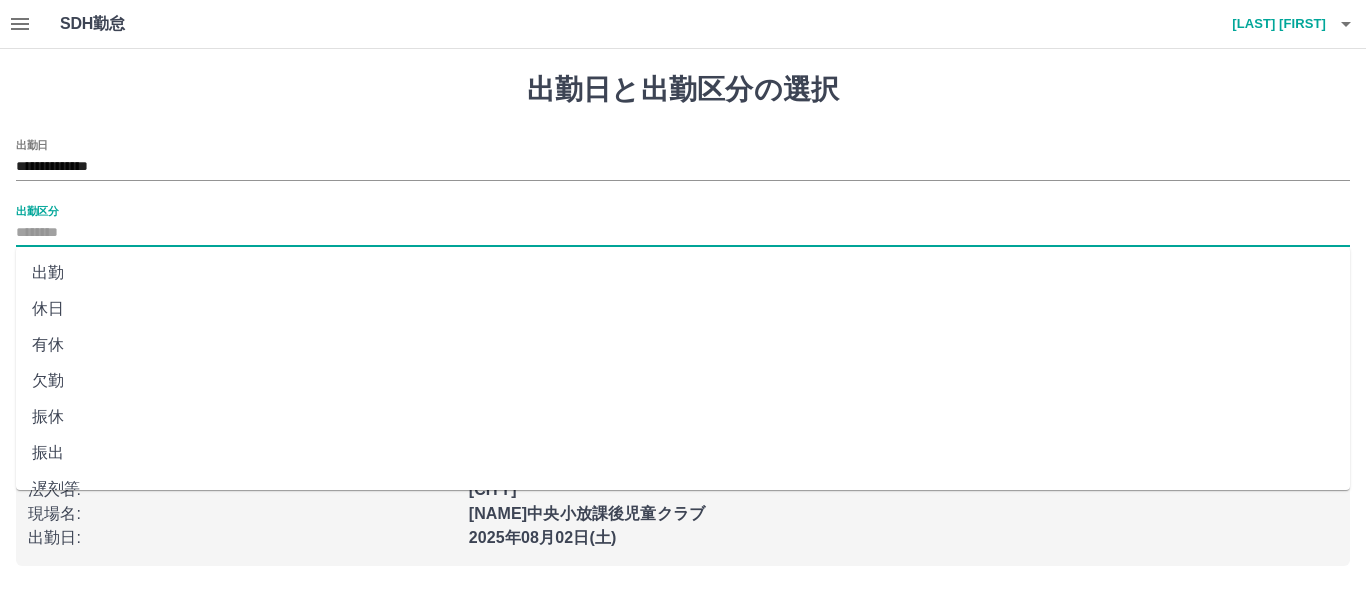 click on "出勤区分" at bounding box center (683, 233) 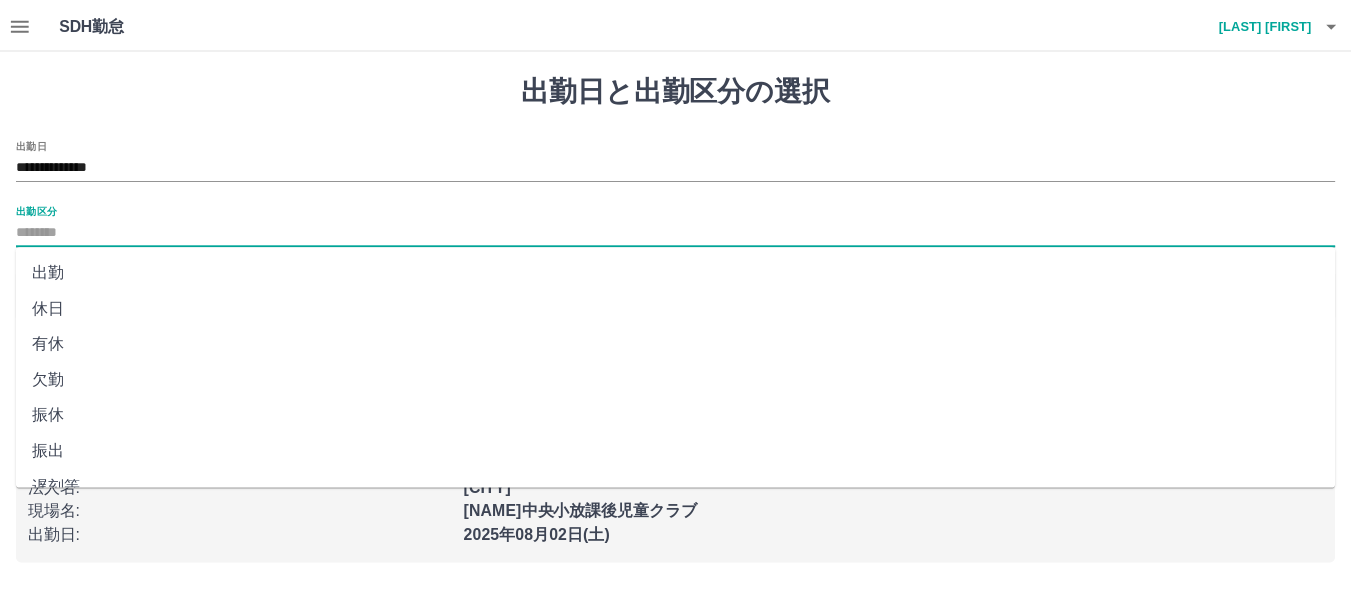 scroll, scrollTop: 421, scrollLeft: 0, axis: vertical 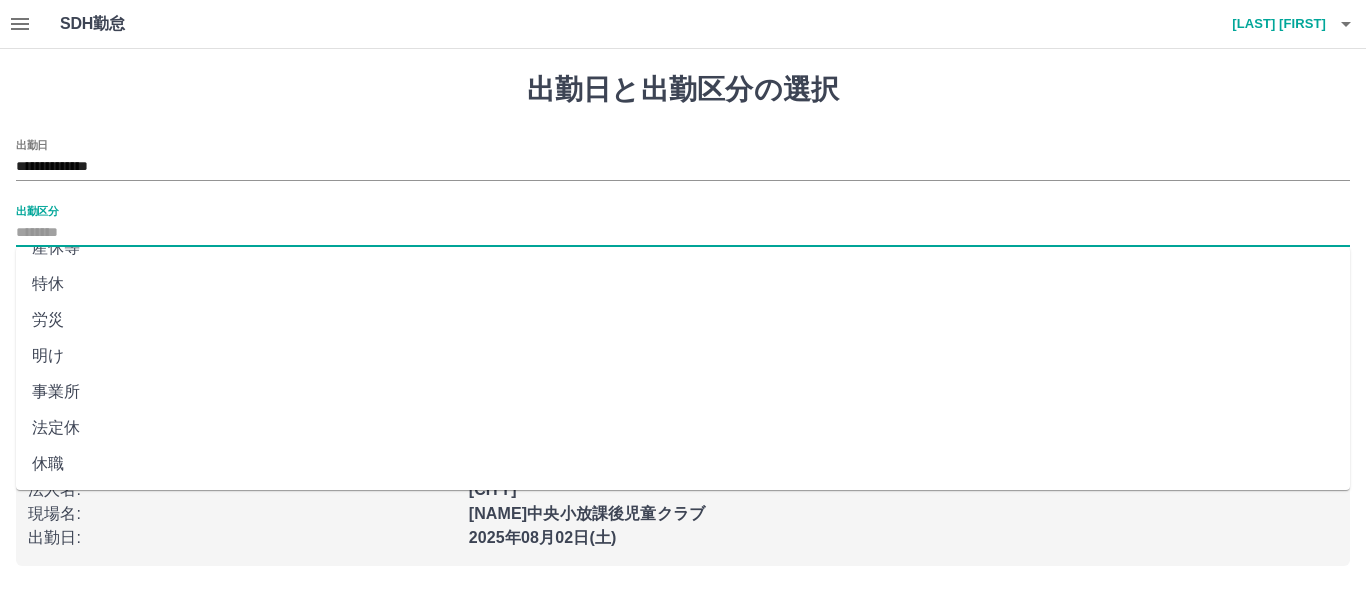 click on "法定休" at bounding box center [683, 428] 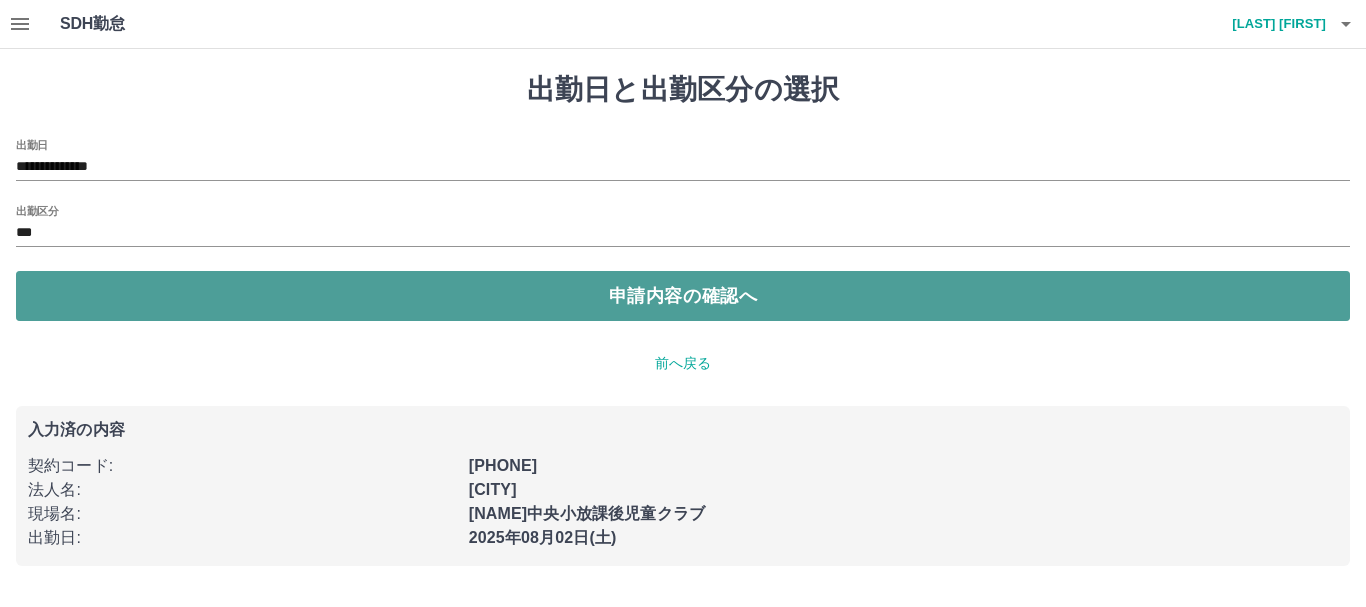 click on "申請内容の確認へ" at bounding box center [683, 296] 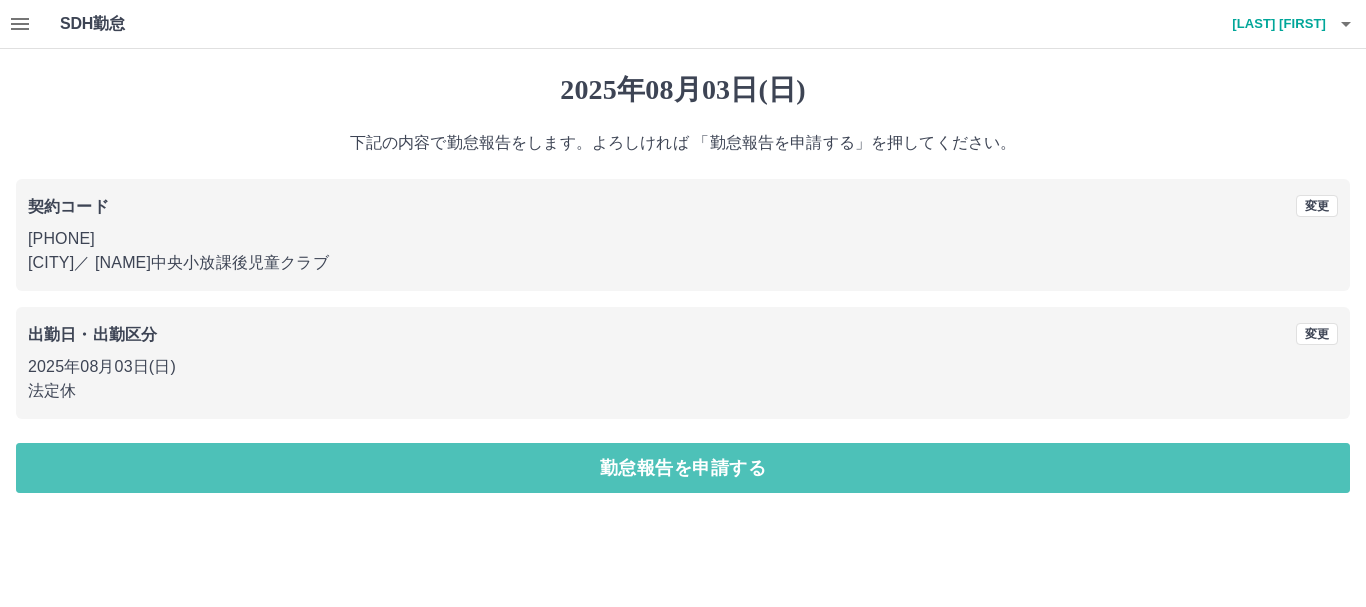 click on "勤怠報告を申請する" at bounding box center [683, 468] 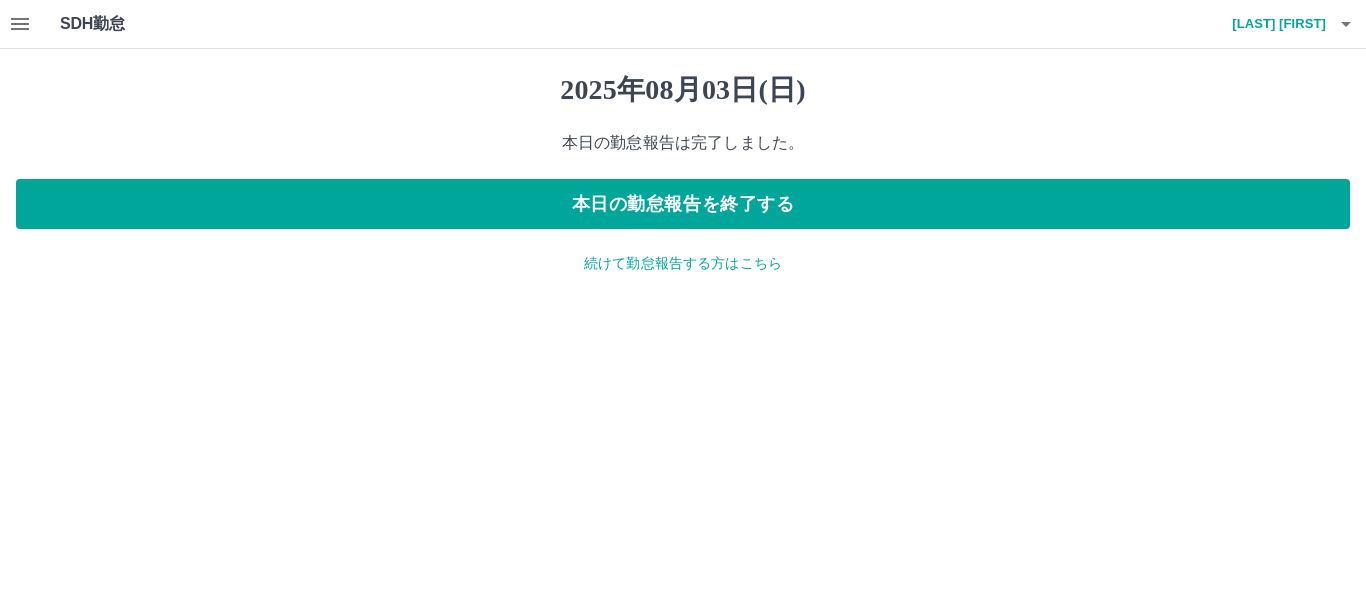 click on "続けて勤怠報告する方はこちら" at bounding box center [683, 263] 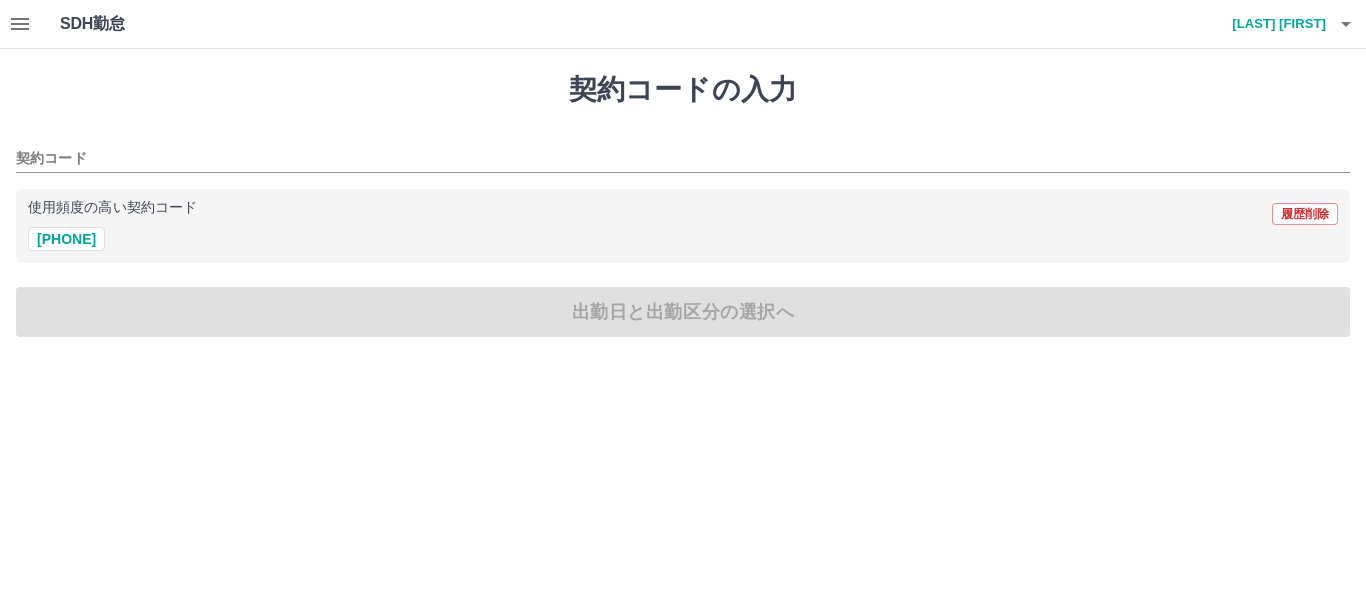 click on "使用頻度の高い契約コード 履歴削除" at bounding box center (683, 214) 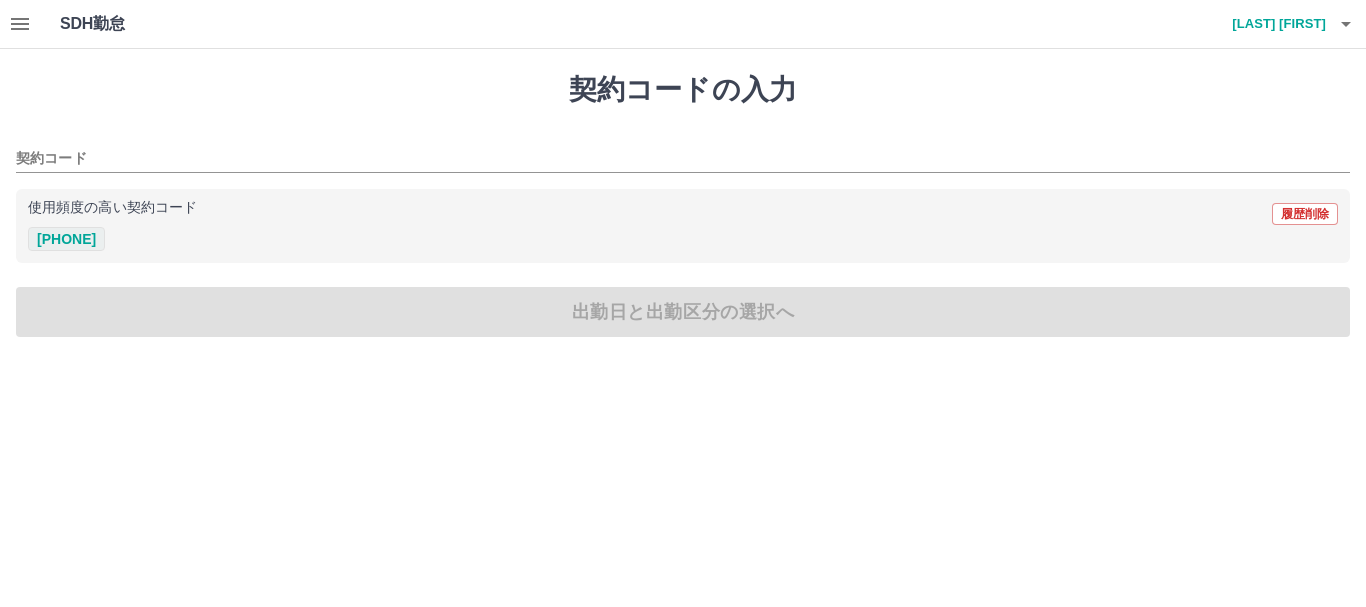 click on "[PHONE]" at bounding box center (66, 239) 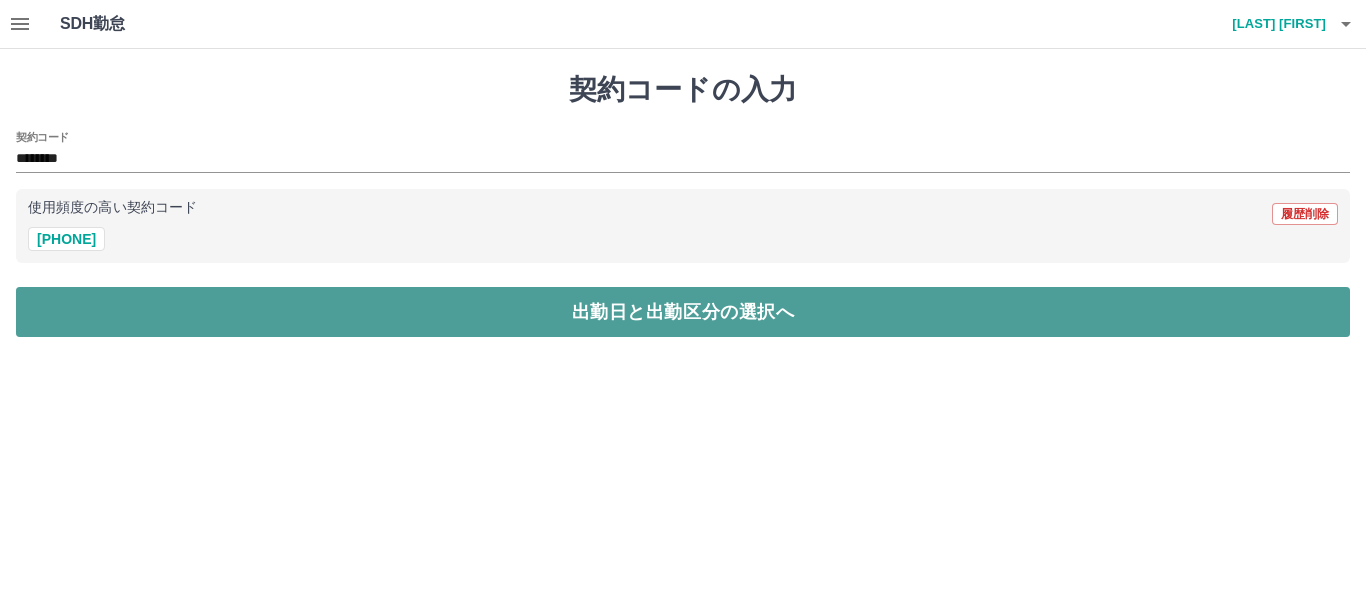 click on "出勤日と出勤区分の選択へ" at bounding box center (683, 312) 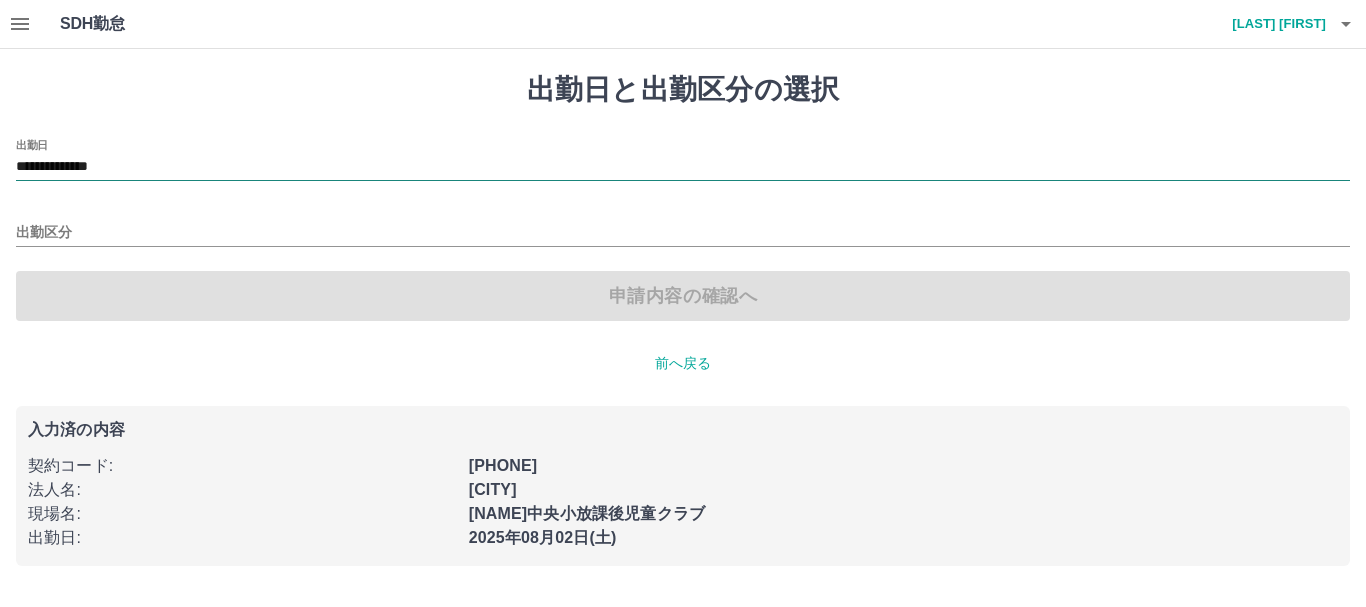 click on "**********" at bounding box center [683, 168] 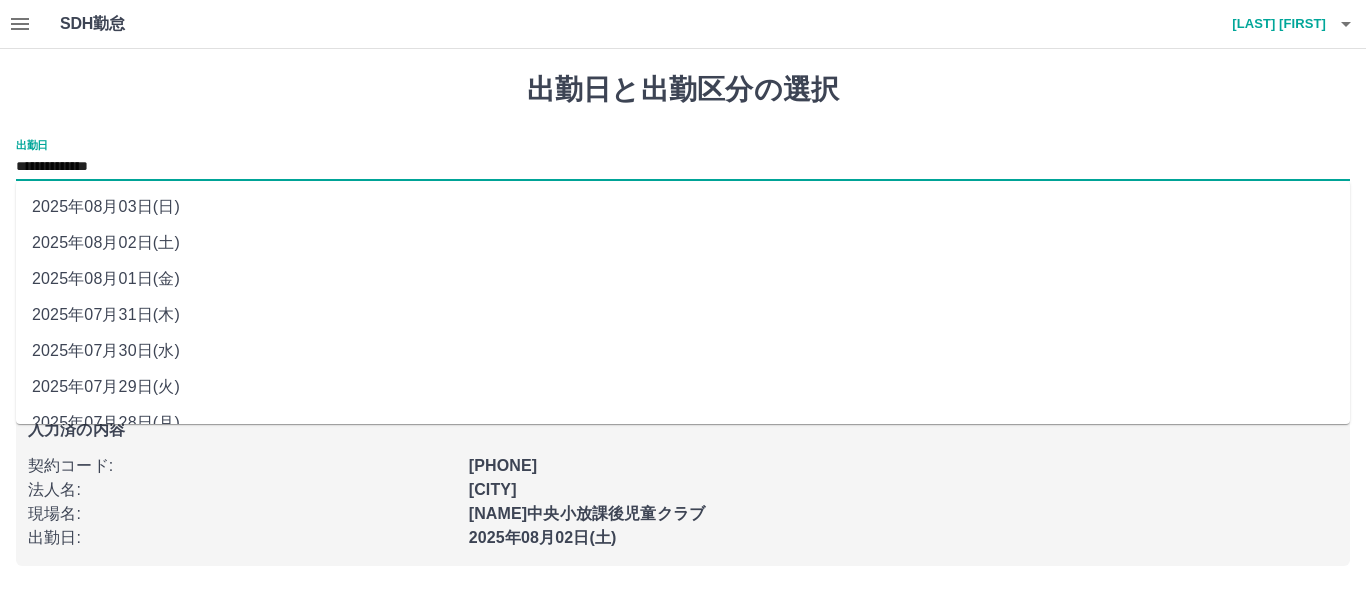 click on "2025年08月01日(金)" at bounding box center (683, 279) 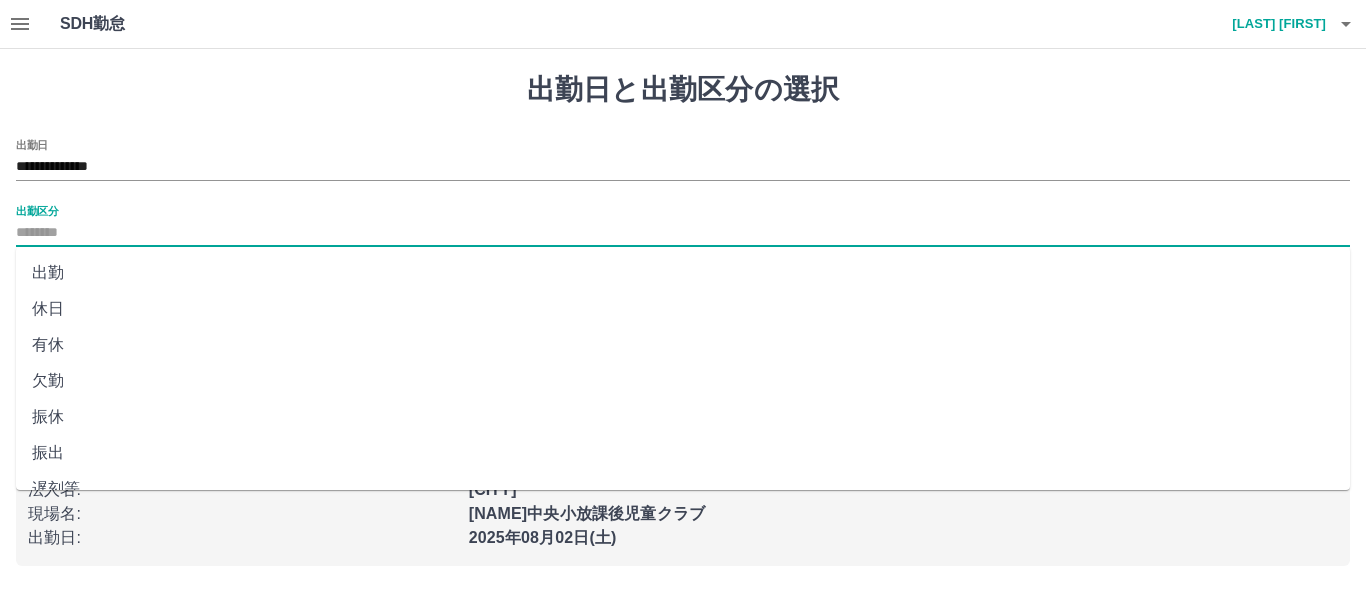 click on "出勤区分" at bounding box center [683, 233] 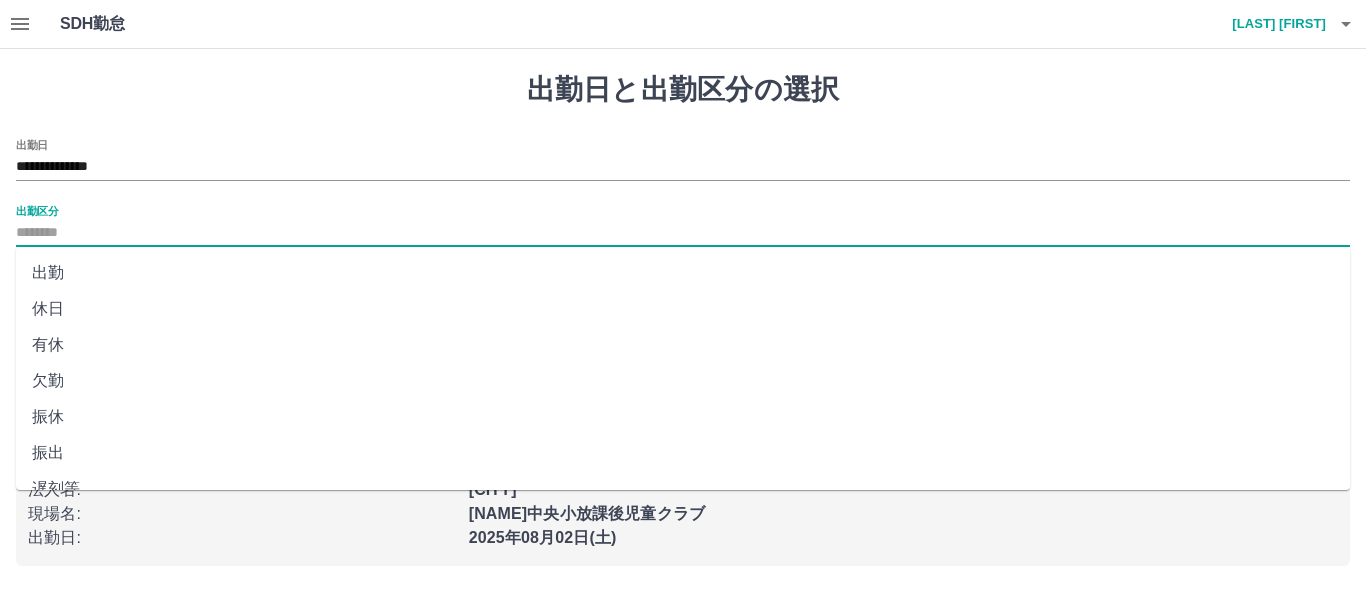 click on "出勤" at bounding box center (683, 273) 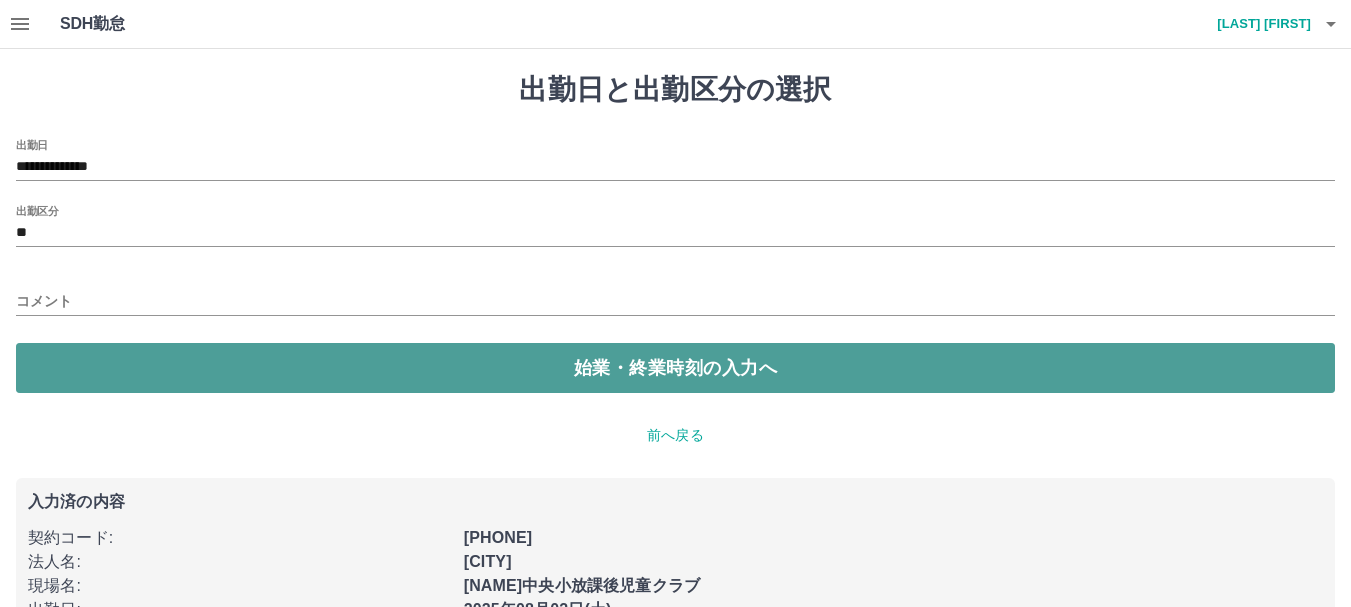 click on "始業・終業時刻の入力へ" at bounding box center [675, 368] 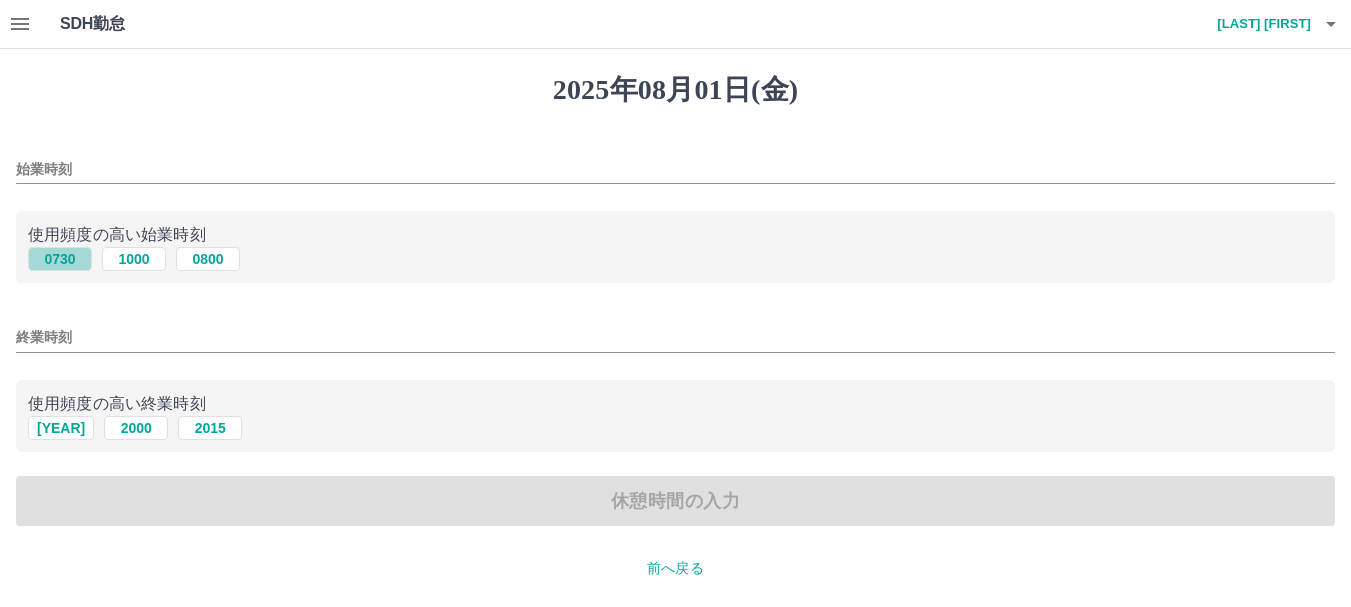 click on "0730" at bounding box center [60, 259] 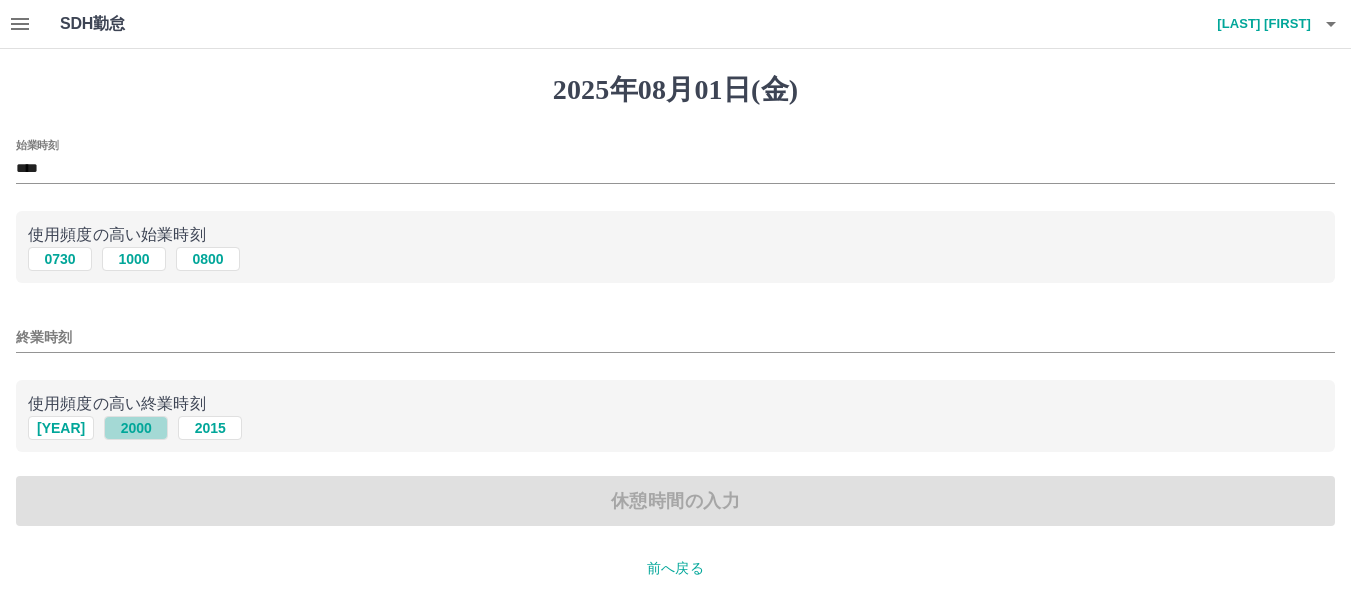 click on "2000" at bounding box center (136, 428) 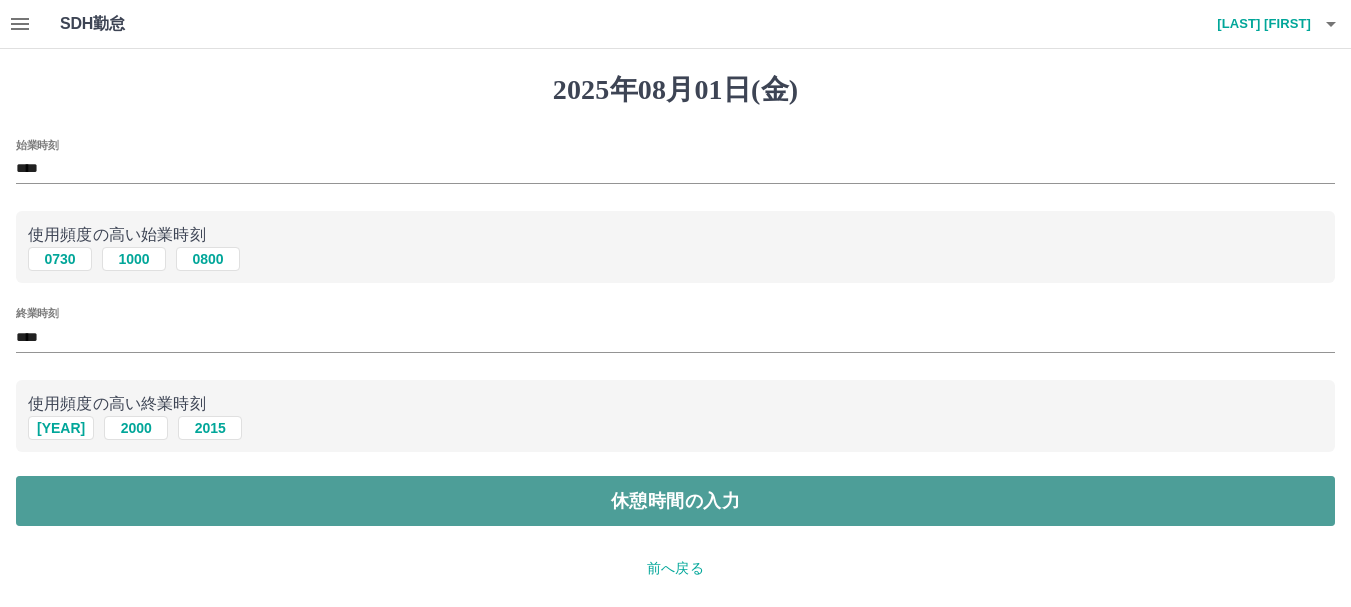 click on "休憩時間の入力" at bounding box center (675, 501) 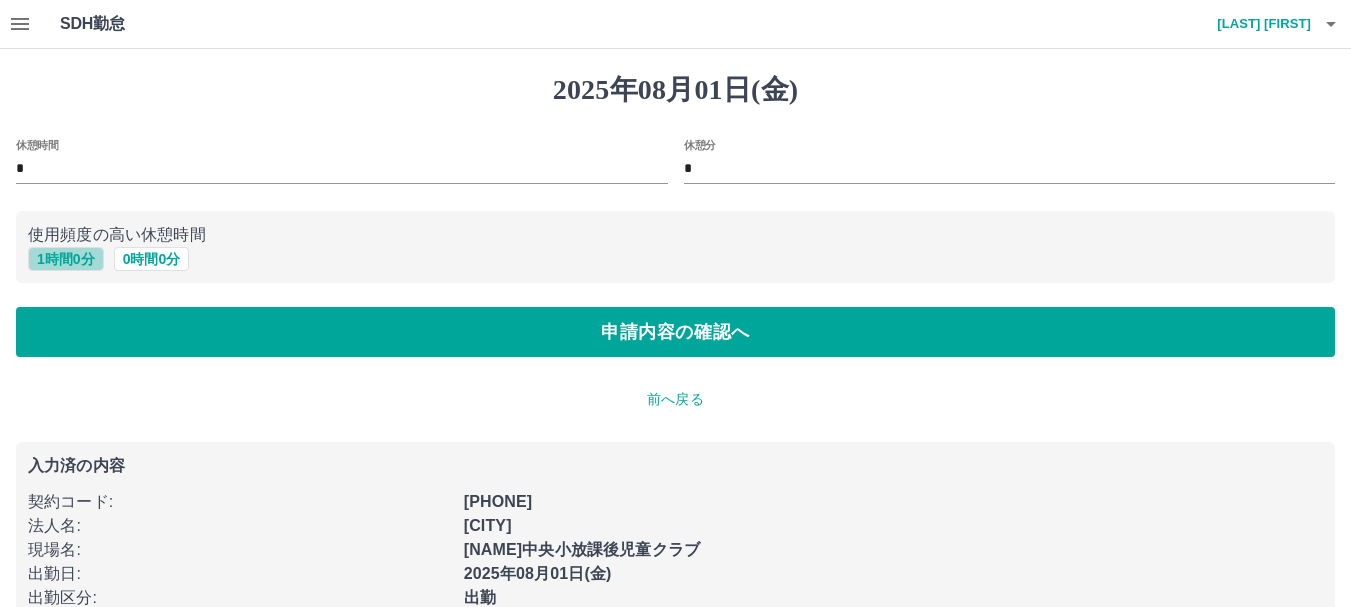 click on "1 時間 0 分" at bounding box center (66, 259) 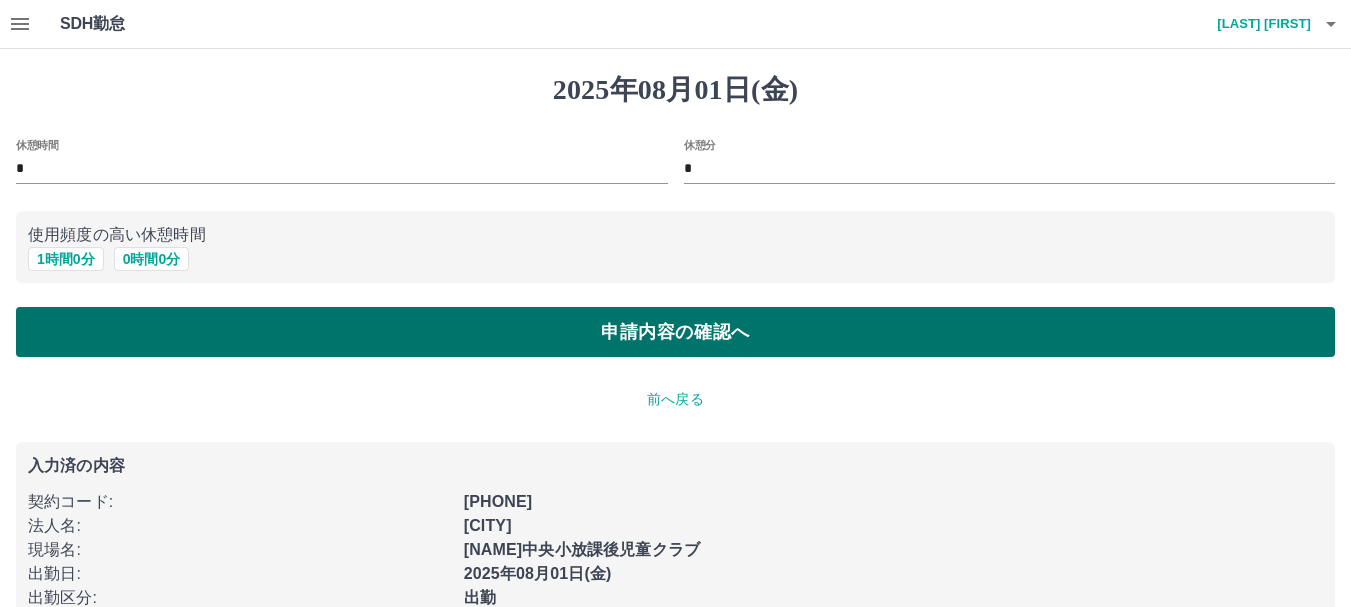 click on "申請内容の確認へ" at bounding box center [675, 332] 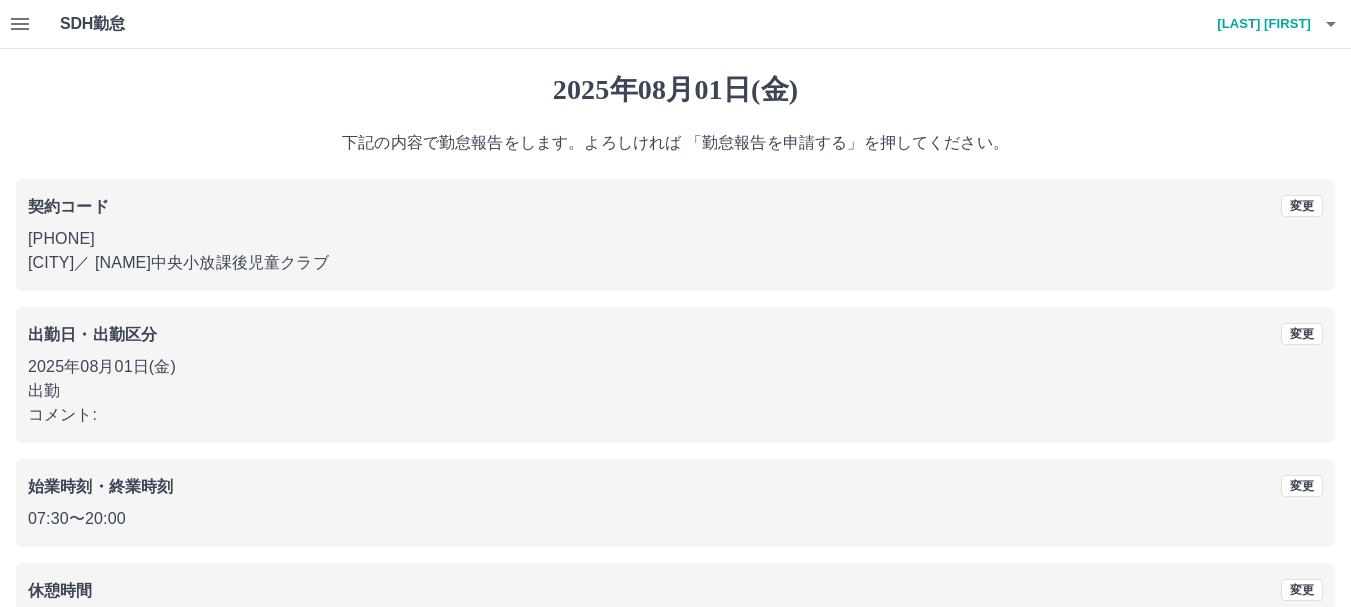 scroll, scrollTop: 142, scrollLeft: 0, axis: vertical 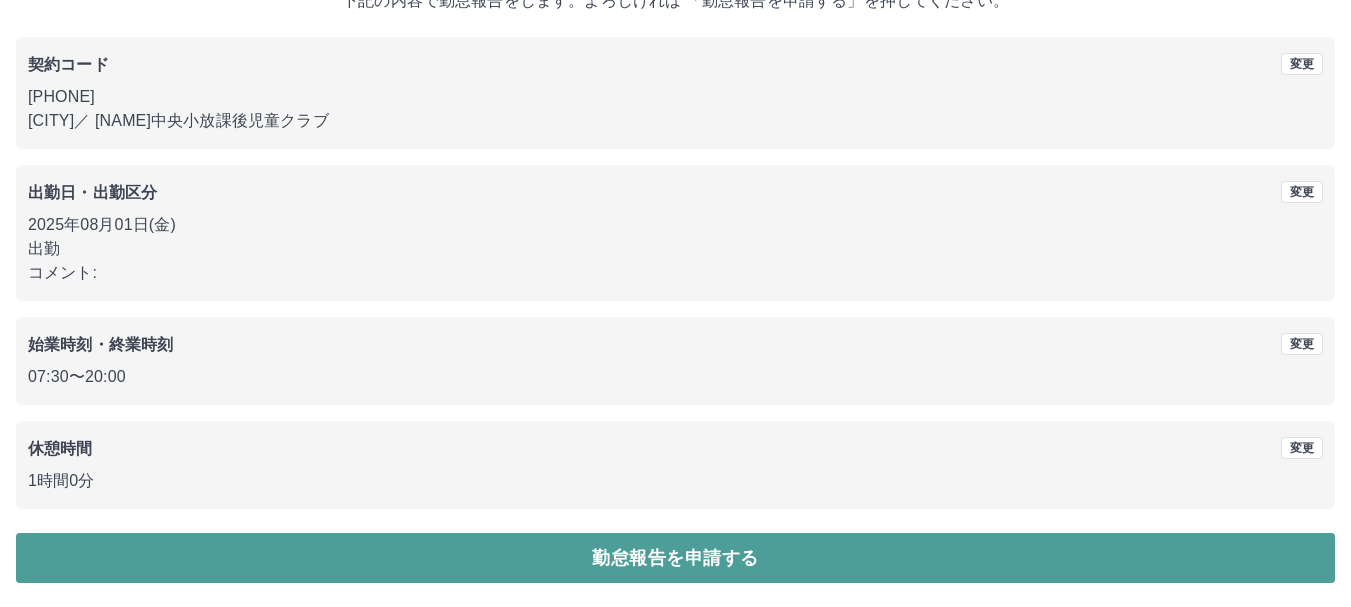 click on "勤怠報告を申請する" at bounding box center [675, 558] 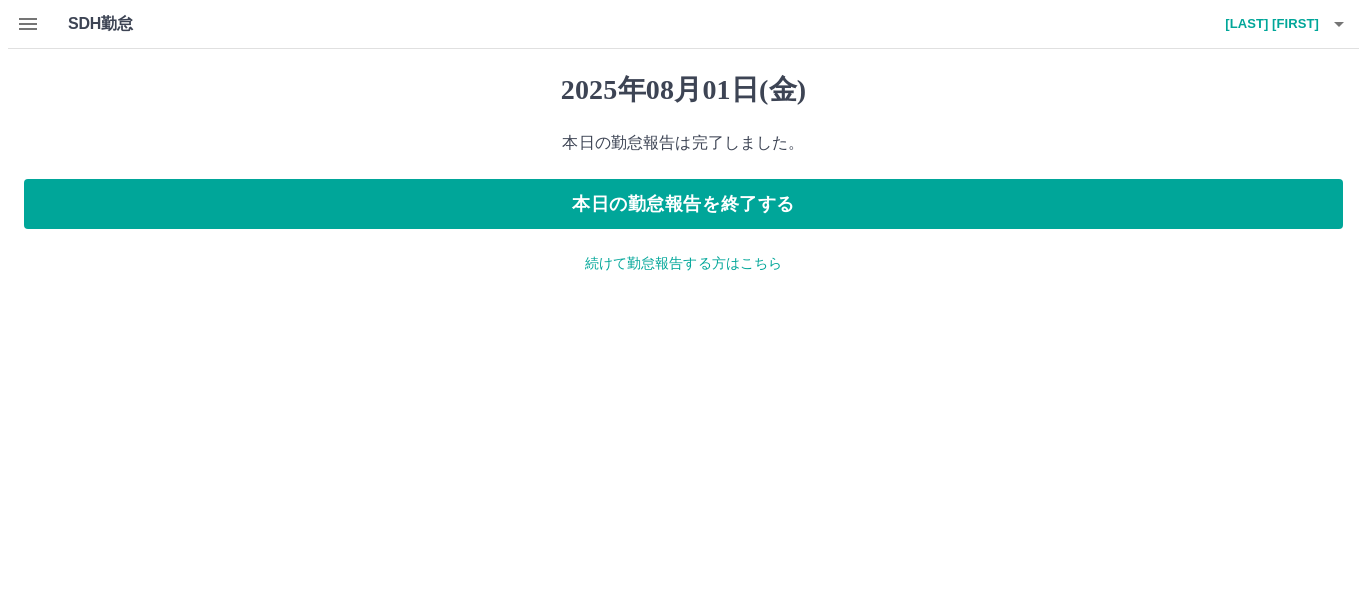 scroll, scrollTop: 0, scrollLeft: 0, axis: both 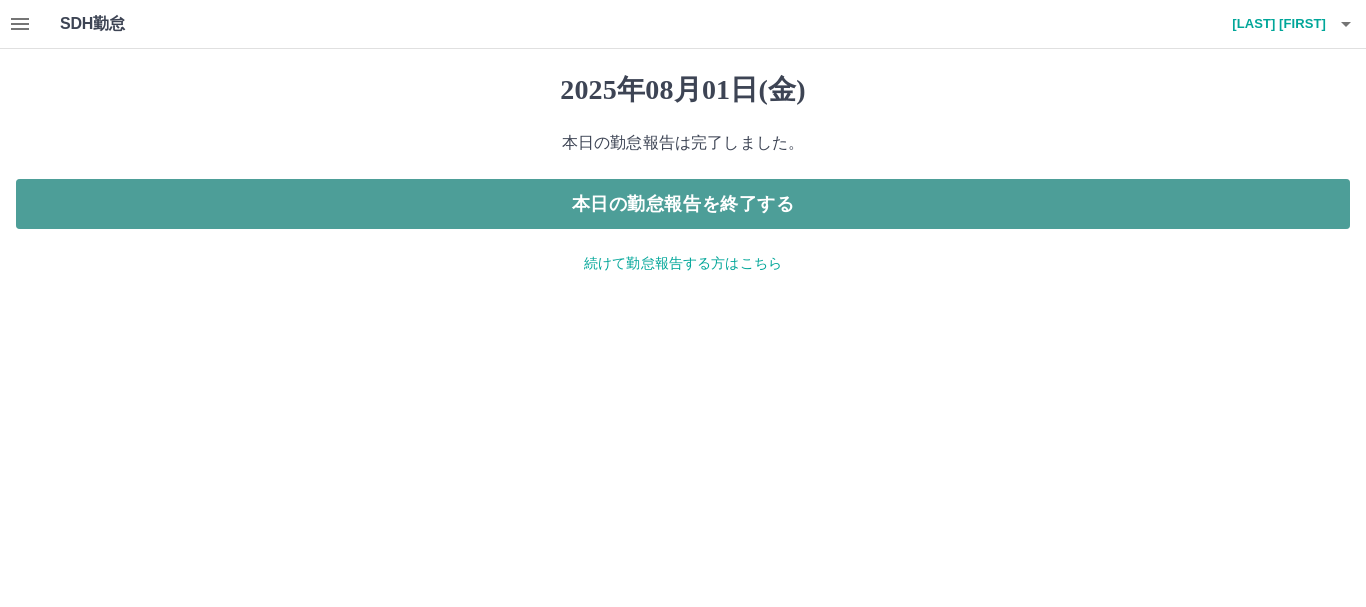 click on "本日の勤怠報告を終了する" at bounding box center [683, 204] 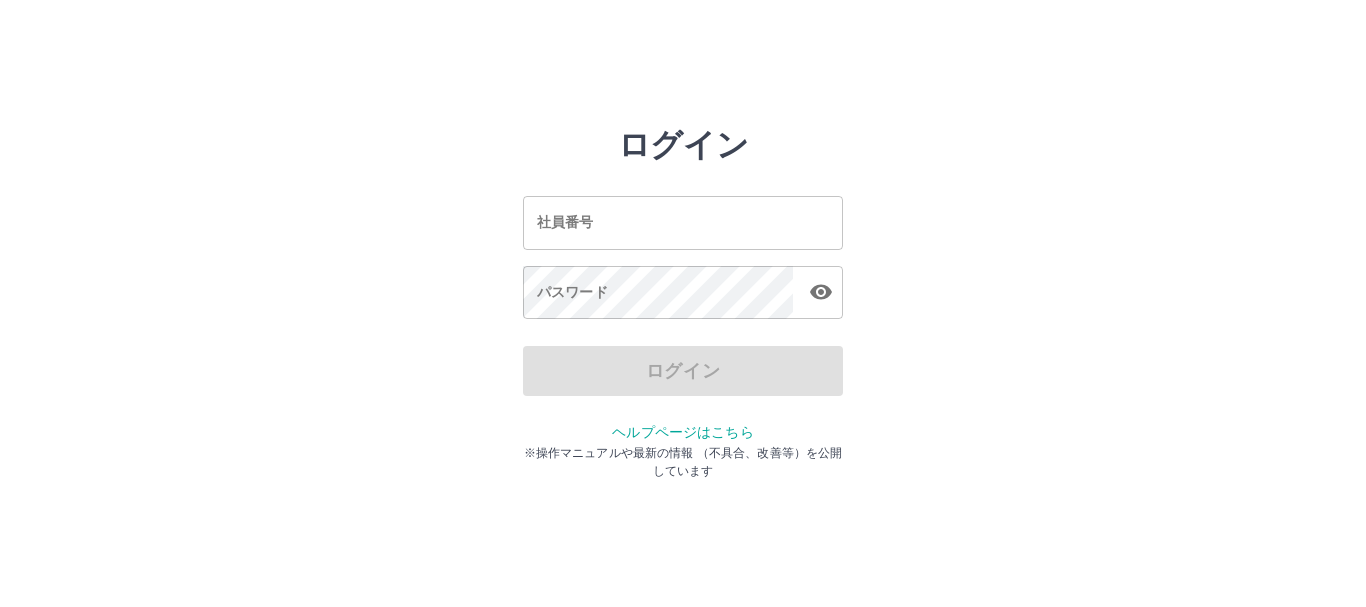 scroll, scrollTop: 0, scrollLeft: 0, axis: both 